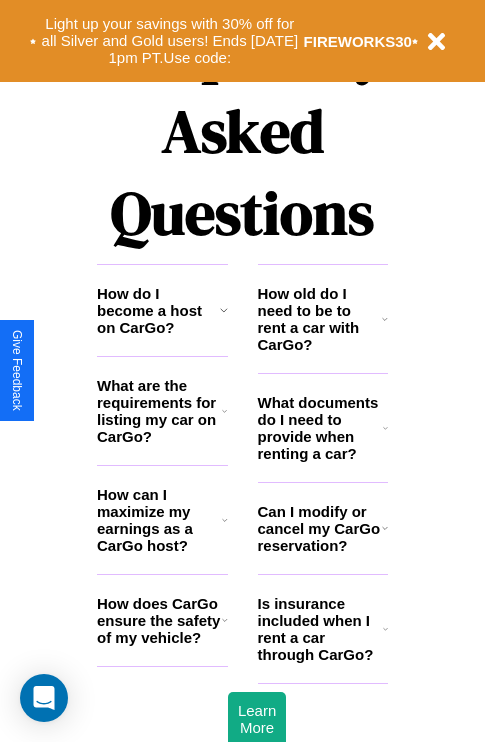 scroll, scrollTop: 2423, scrollLeft: 0, axis: vertical 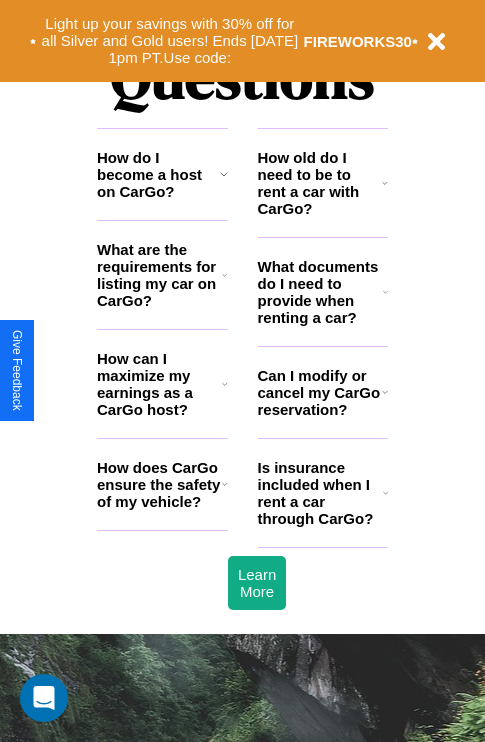 click on "How can I maximize my earnings as a CarGo host?" at bounding box center (159, 384) 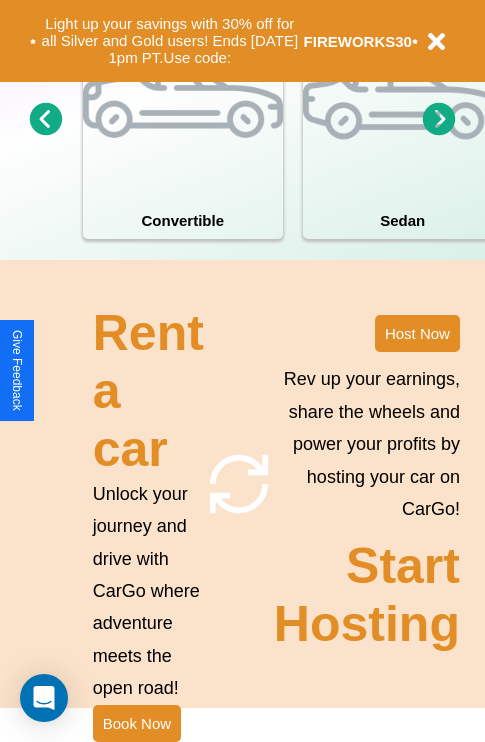 scroll, scrollTop: 1558, scrollLeft: 0, axis: vertical 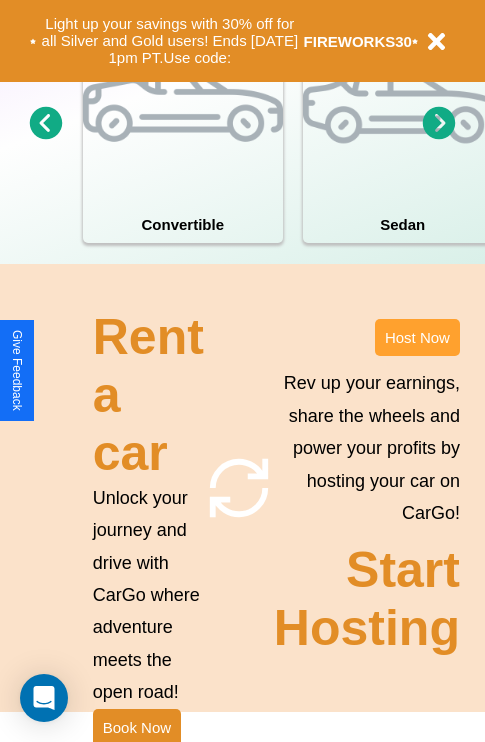 click on "Host Now" at bounding box center [417, 337] 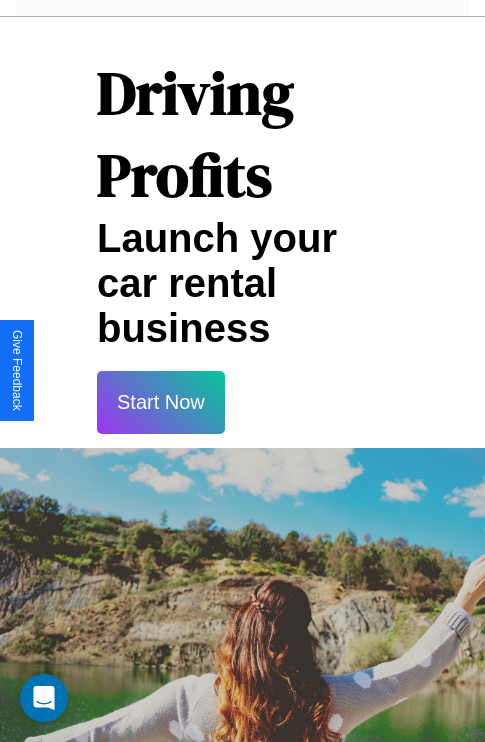 scroll, scrollTop: 3255, scrollLeft: 0, axis: vertical 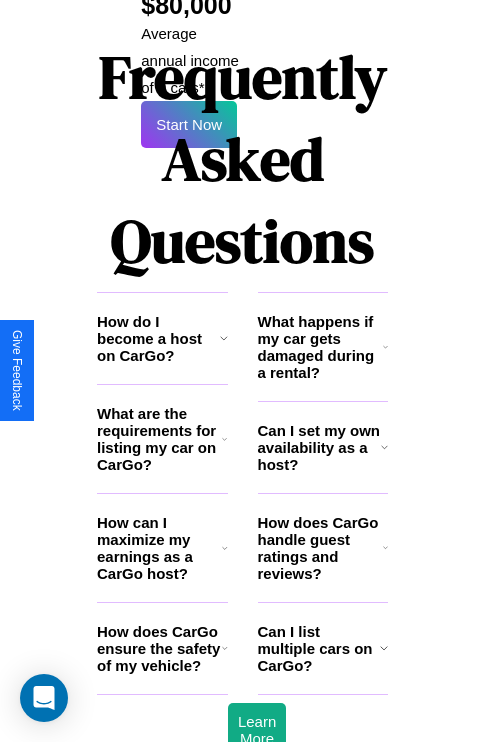 click 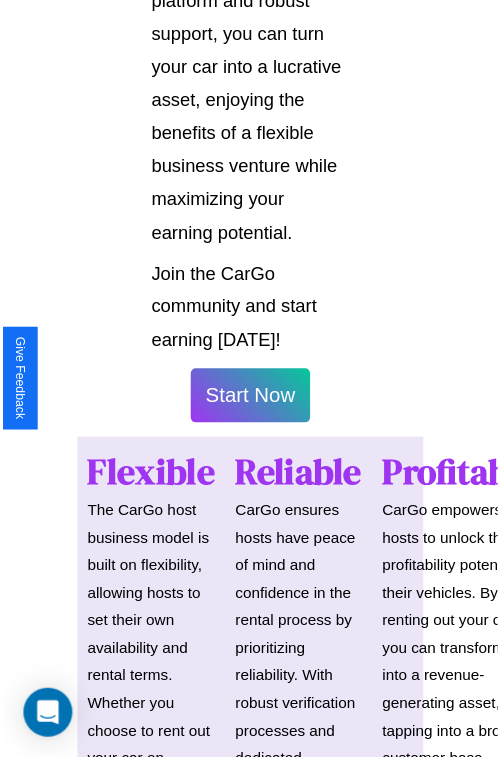 scroll, scrollTop: 35, scrollLeft: 0, axis: vertical 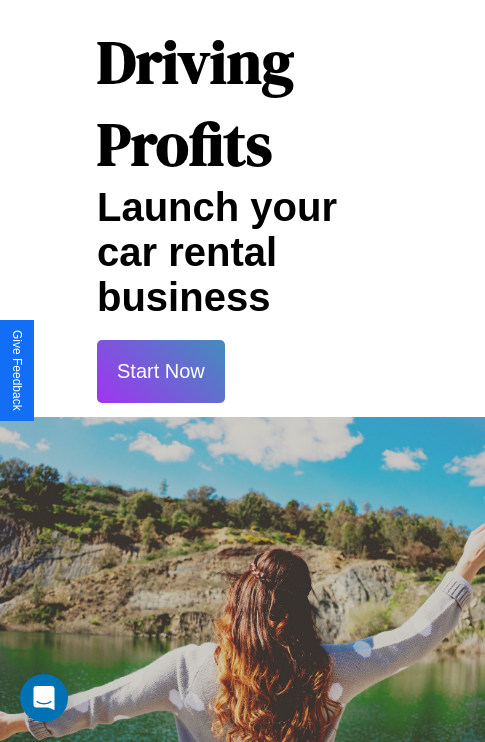 click on "Start Now" at bounding box center (161, 371) 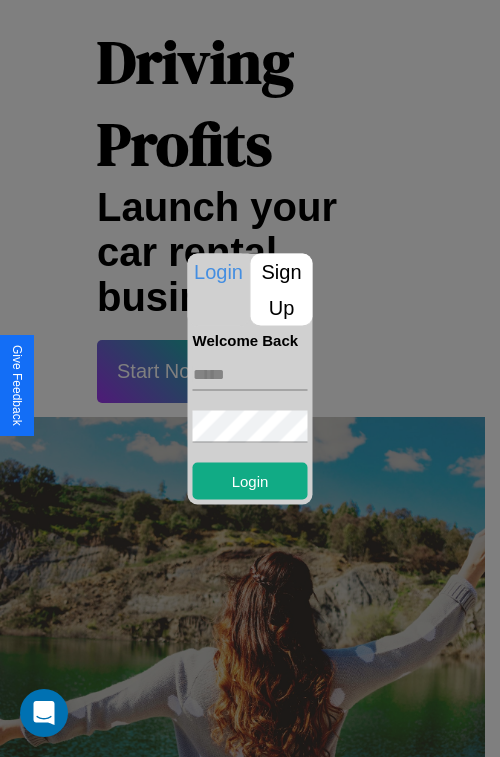 click on "Sign Up" at bounding box center (282, 289) 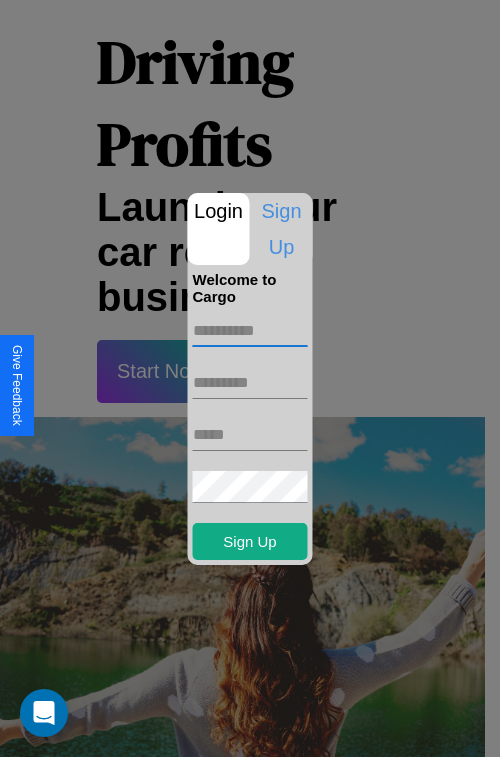 click at bounding box center (250, 331) 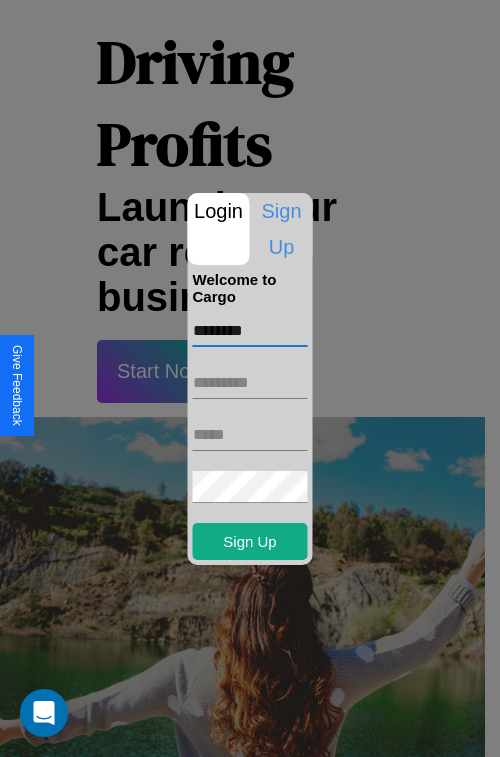 type on "********" 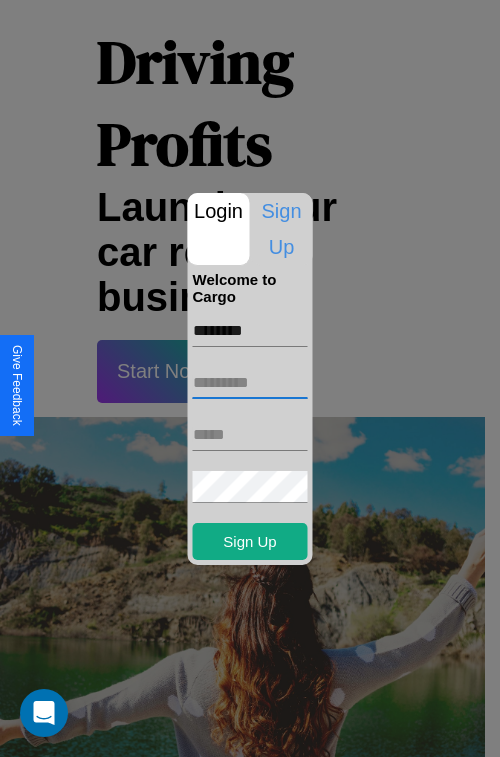 click at bounding box center [250, 383] 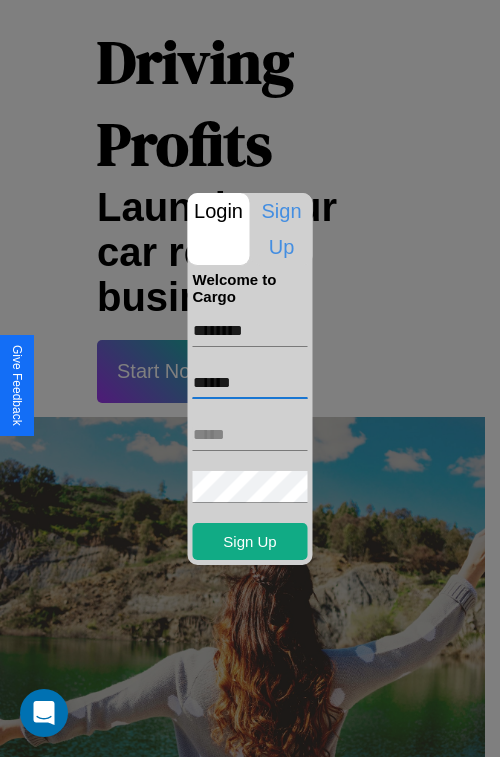 type on "******" 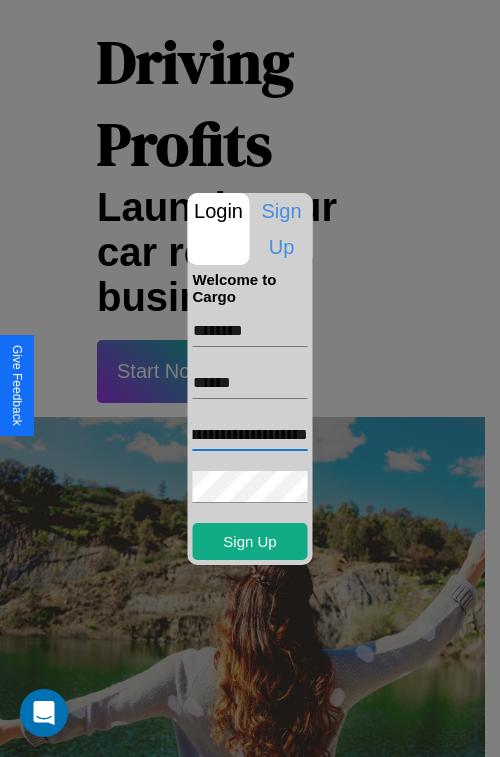 scroll, scrollTop: 0, scrollLeft: 97, axis: horizontal 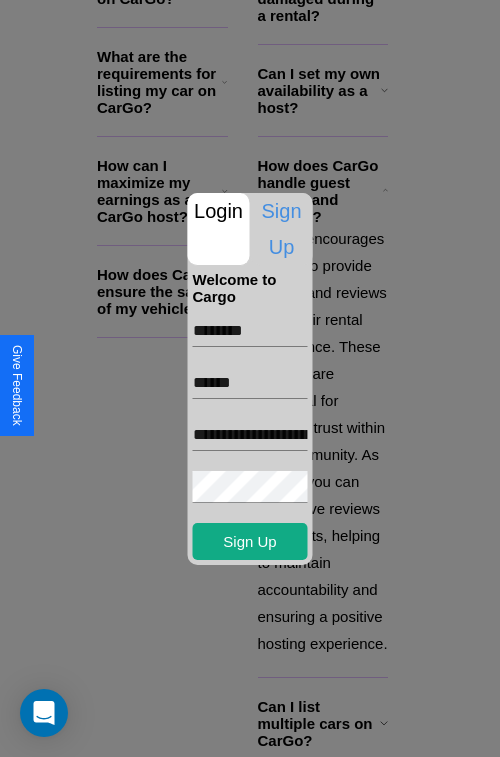 click at bounding box center (250, 378) 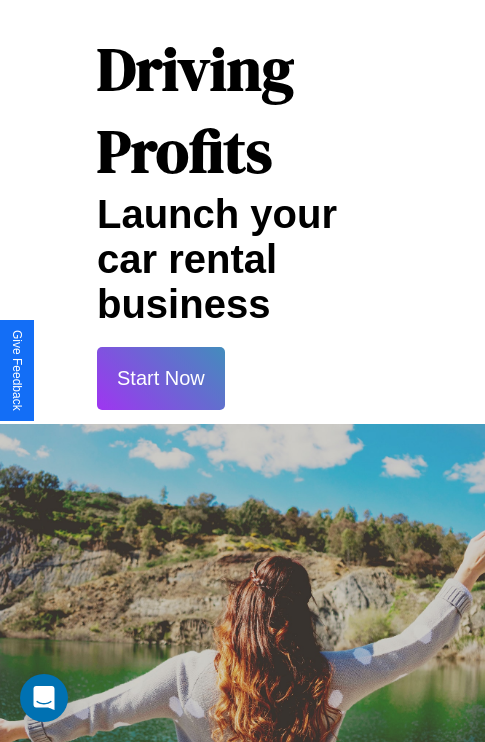 click on "Start Now" at bounding box center [161, 378] 